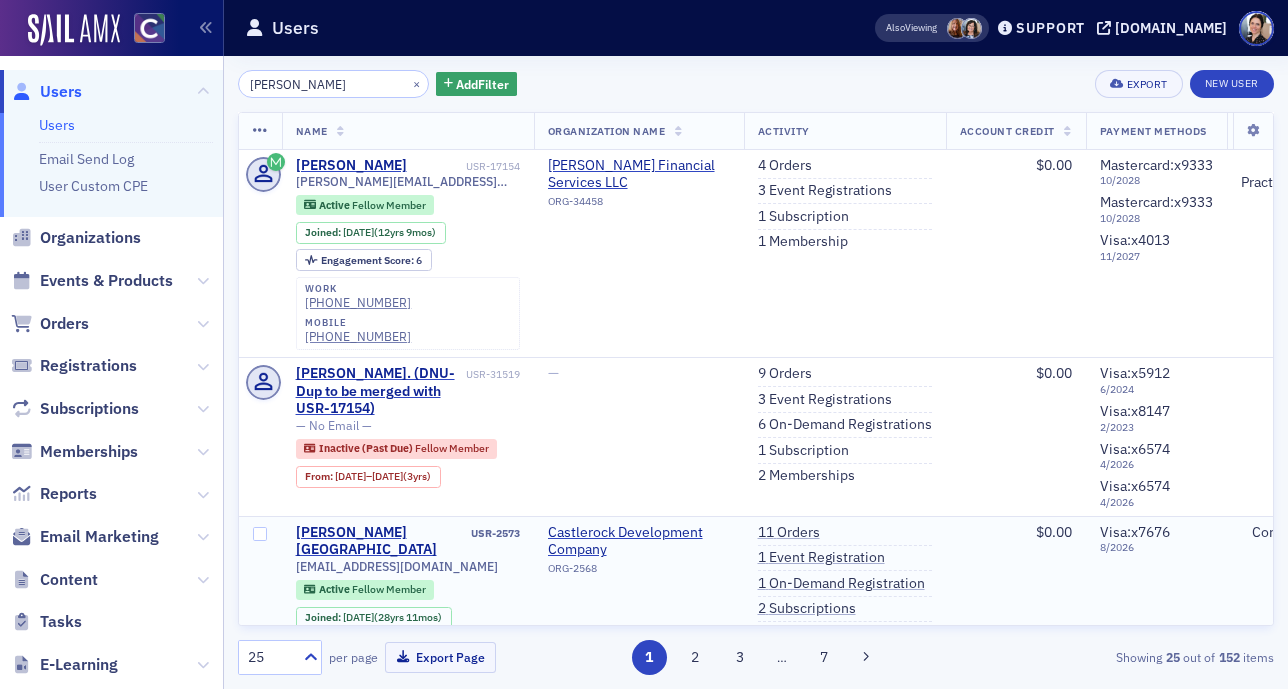 scroll, scrollTop: 0, scrollLeft: 0, axis: both 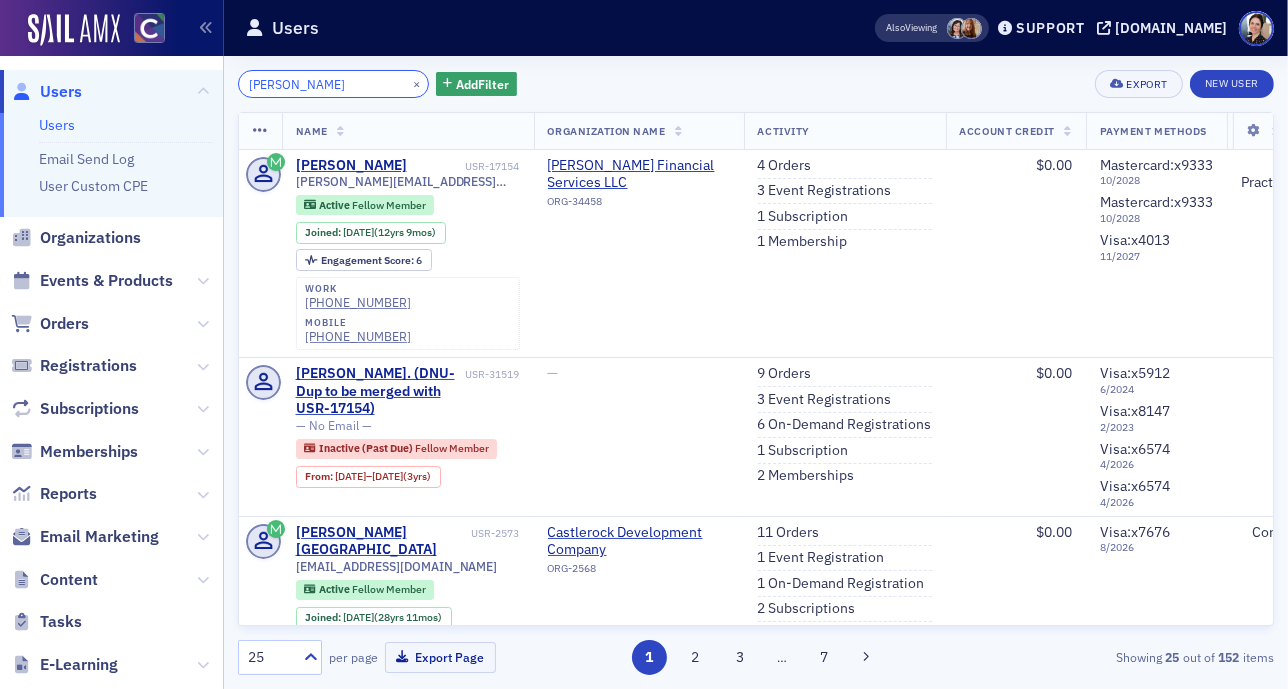 drag, startPoint x: 338, startPoint y: 88, endPoint x: 84, endPoint y: 71, distance: 254.56827 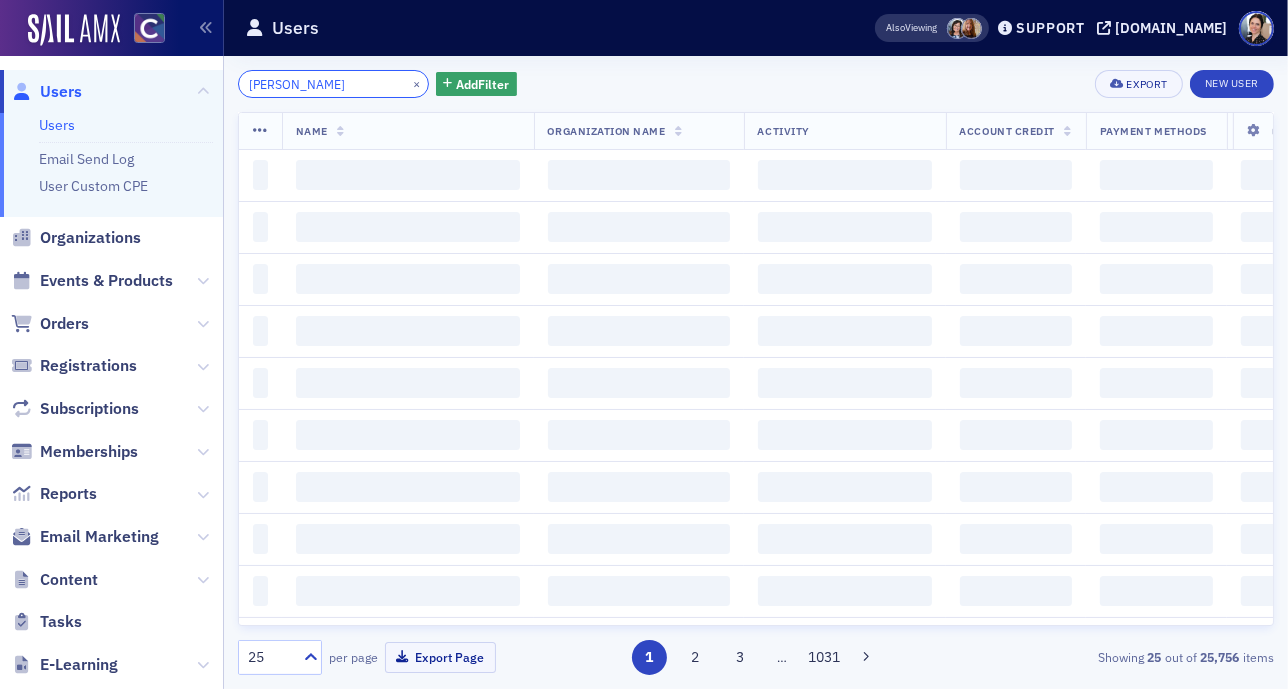 type on "[PERSON_NAME]" 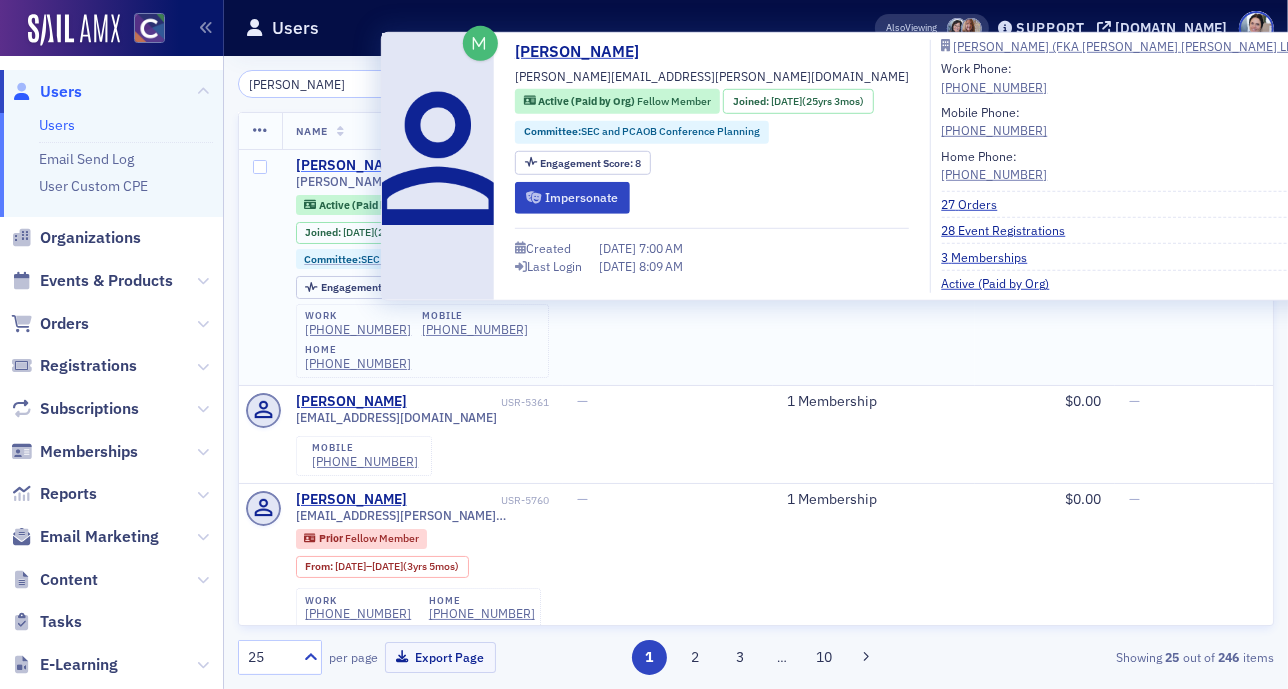 click on "[PERSON_NAME]" 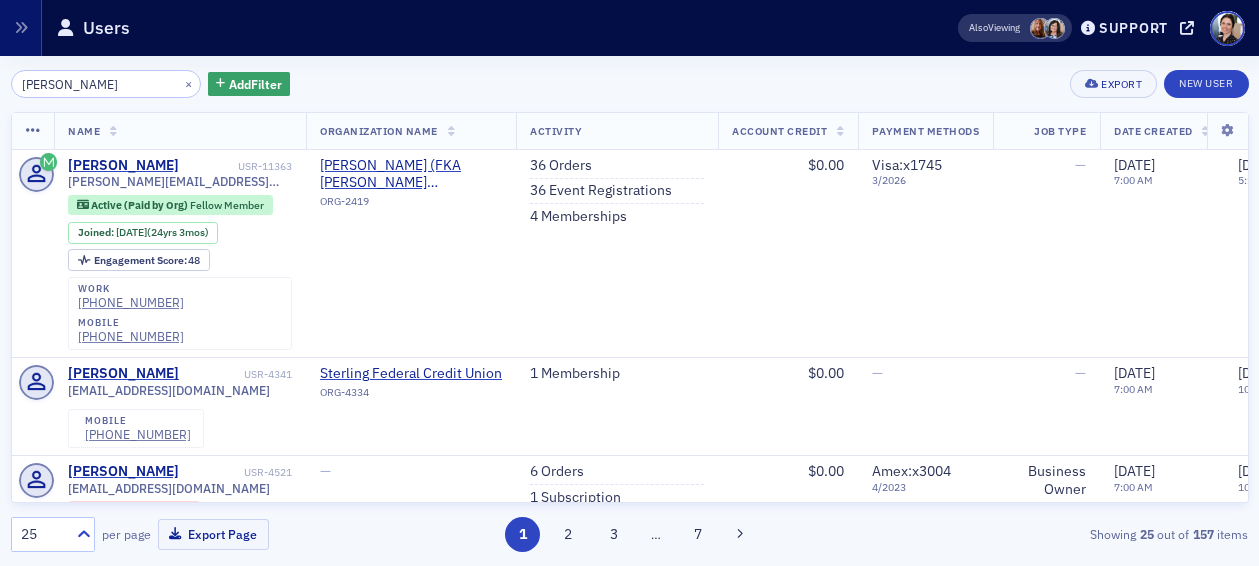 scroll, scrollTop: 0, scrollLeft: 0, axis: both 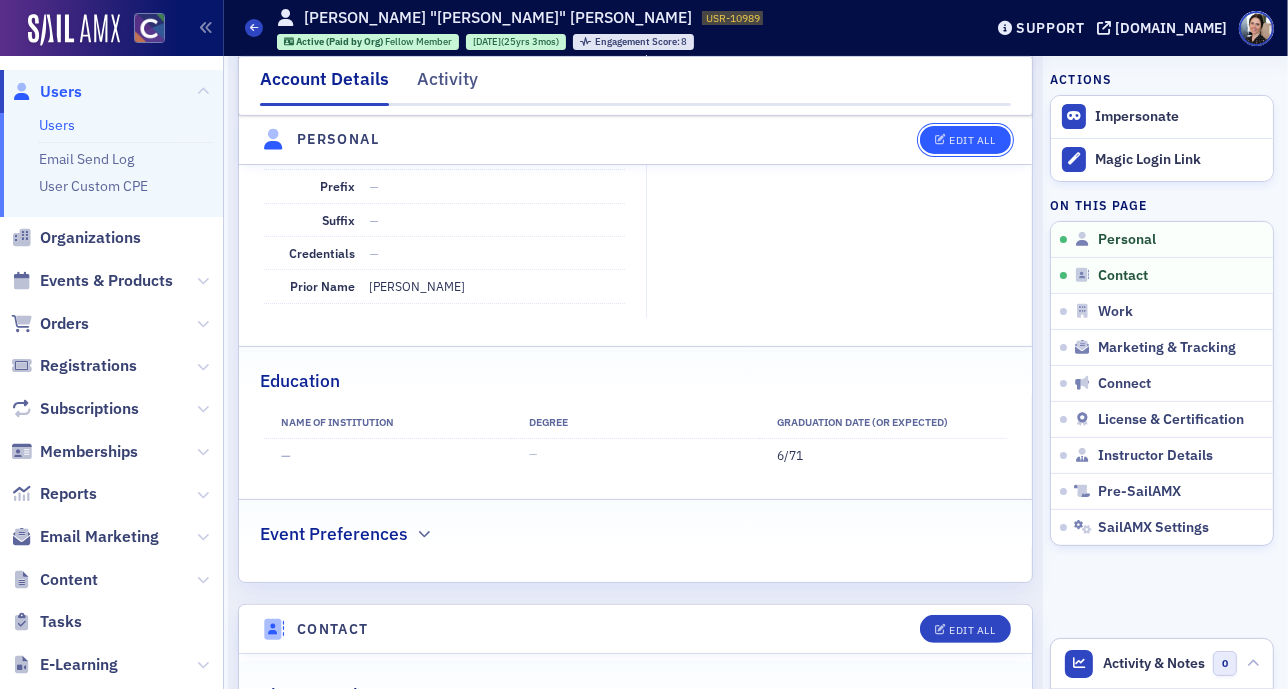 click on "Edit All" 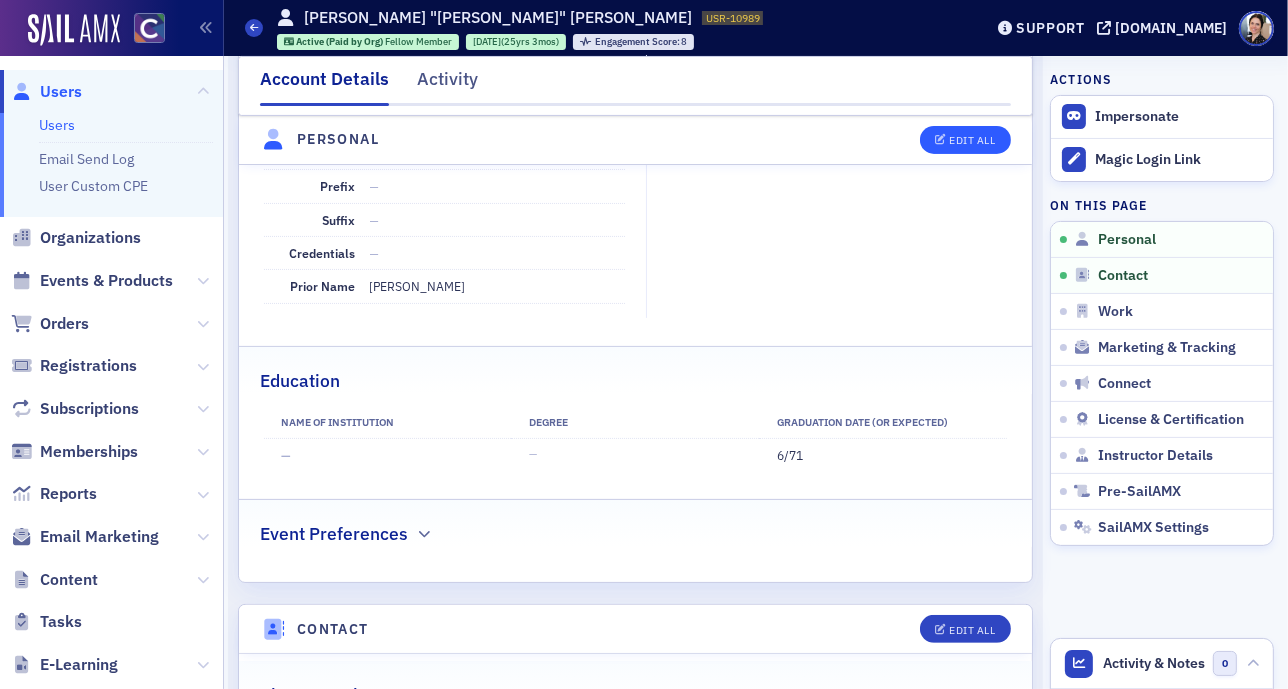 select on "US" 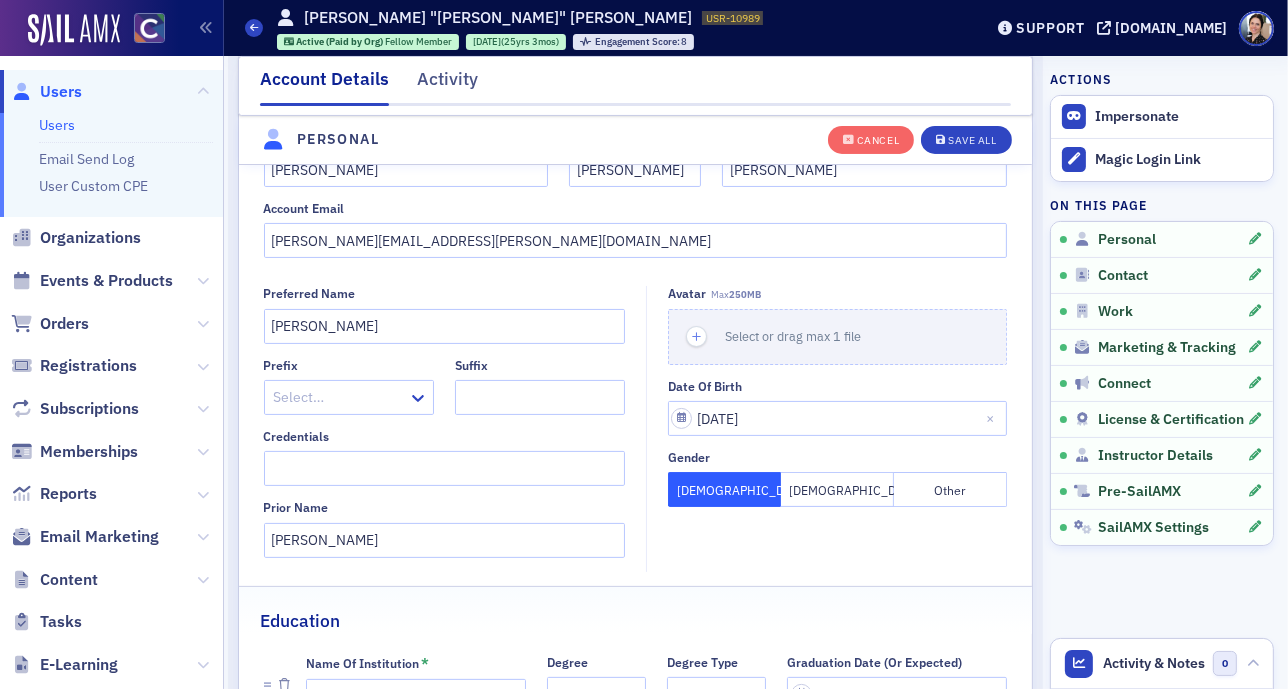 scroll, scrollTop: 304, scrollLeft: 0, axis: vertical 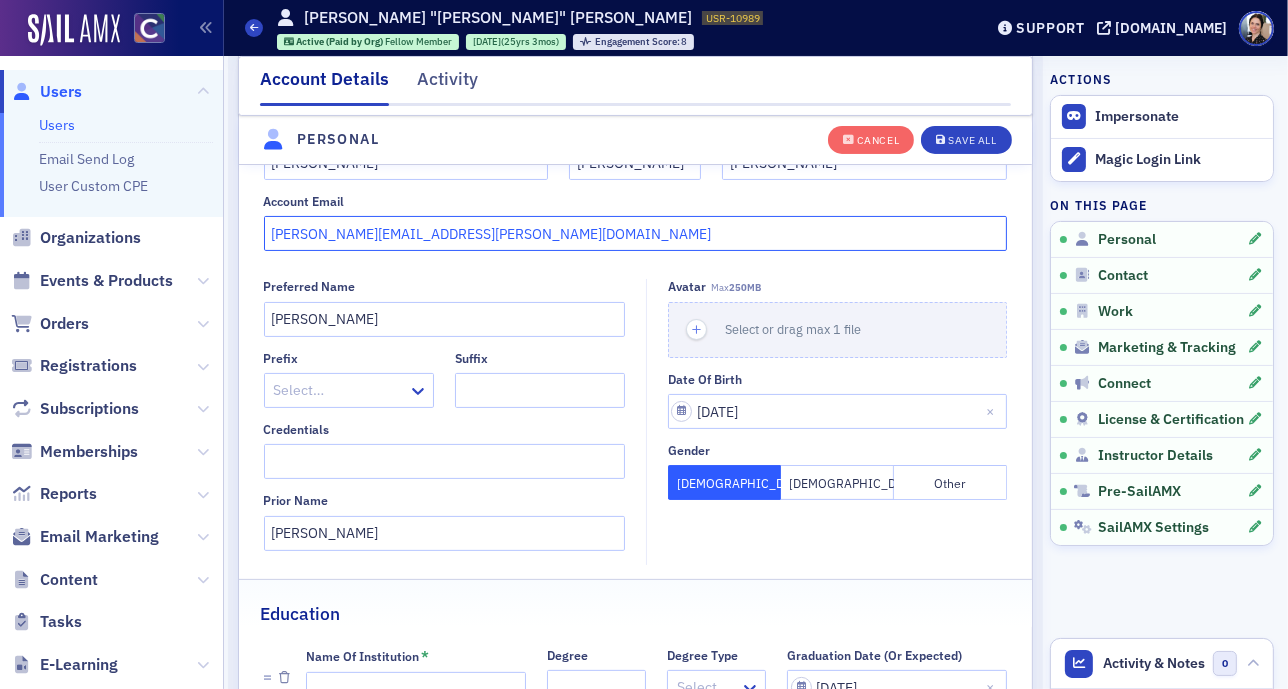 drag, startPoint x: 501, startPoint y: 241, endPoint x: 323, endPoint y: 231, distance: 178.28067 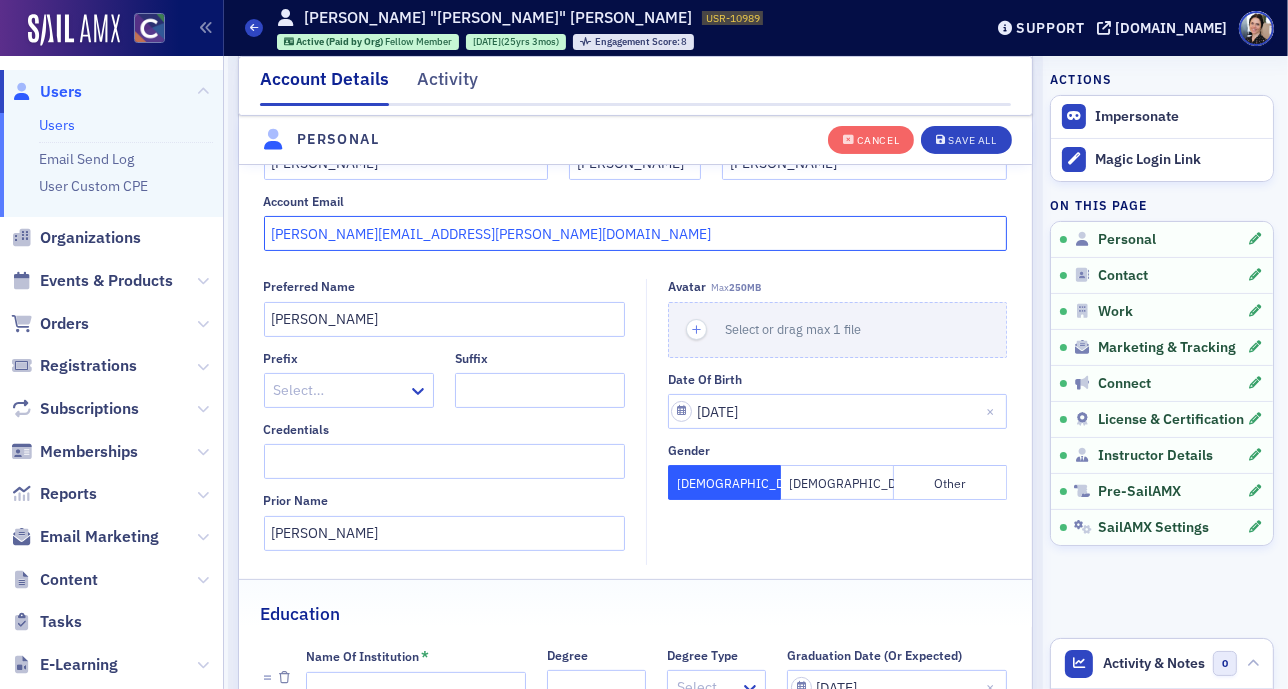 paste on "[PERSON_NAME].[PERSON_NAME]@bakertilly" 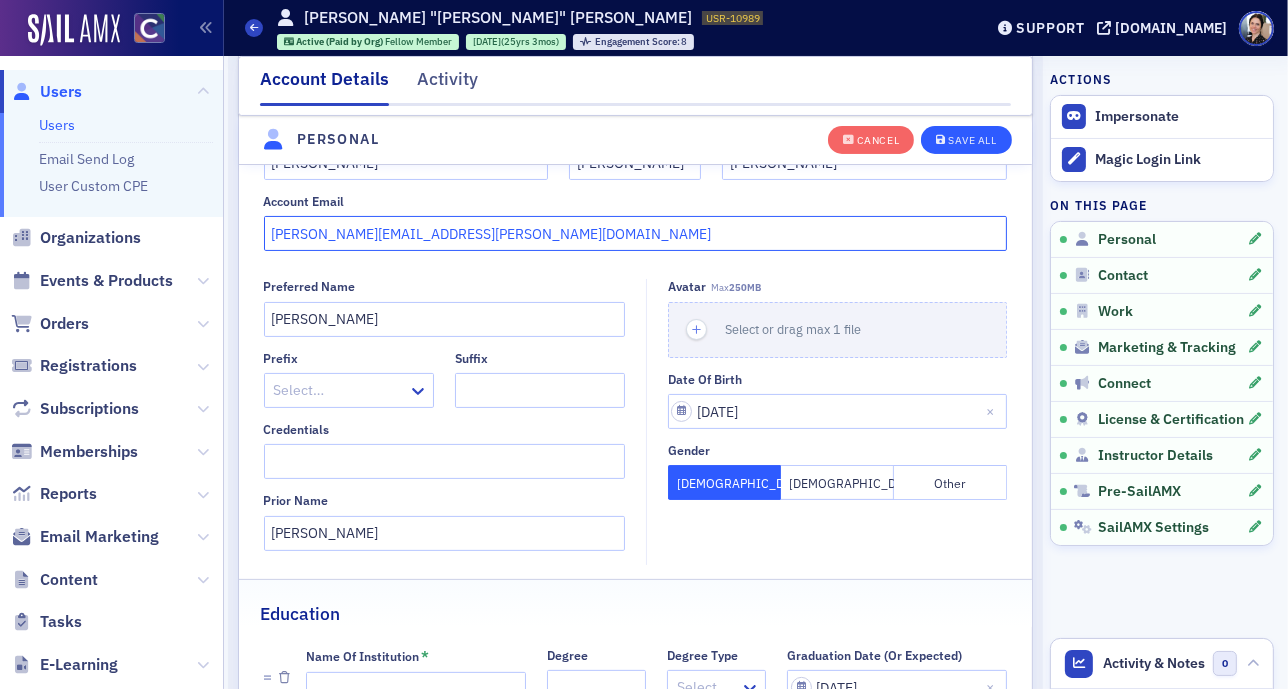 type on "[PERSON_NAME][EMAIL_ADDRESS][PERSON_NAME][DOMAIN_NAME]" 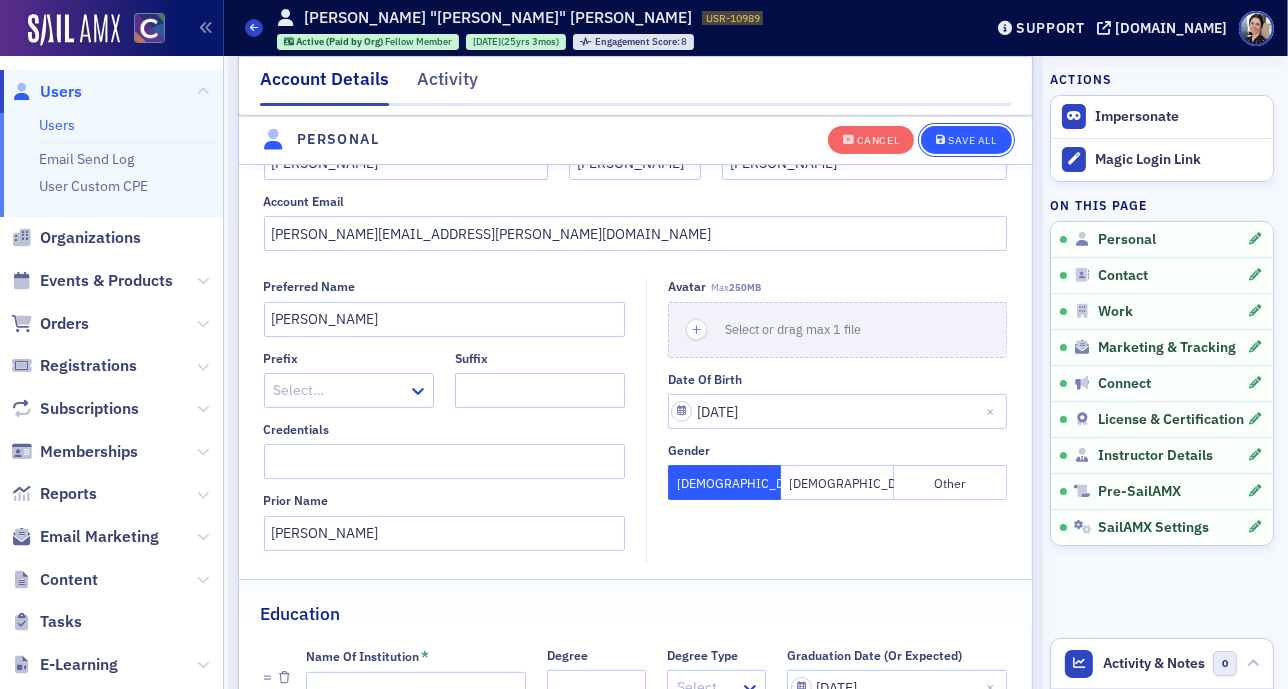 click on "Save All" 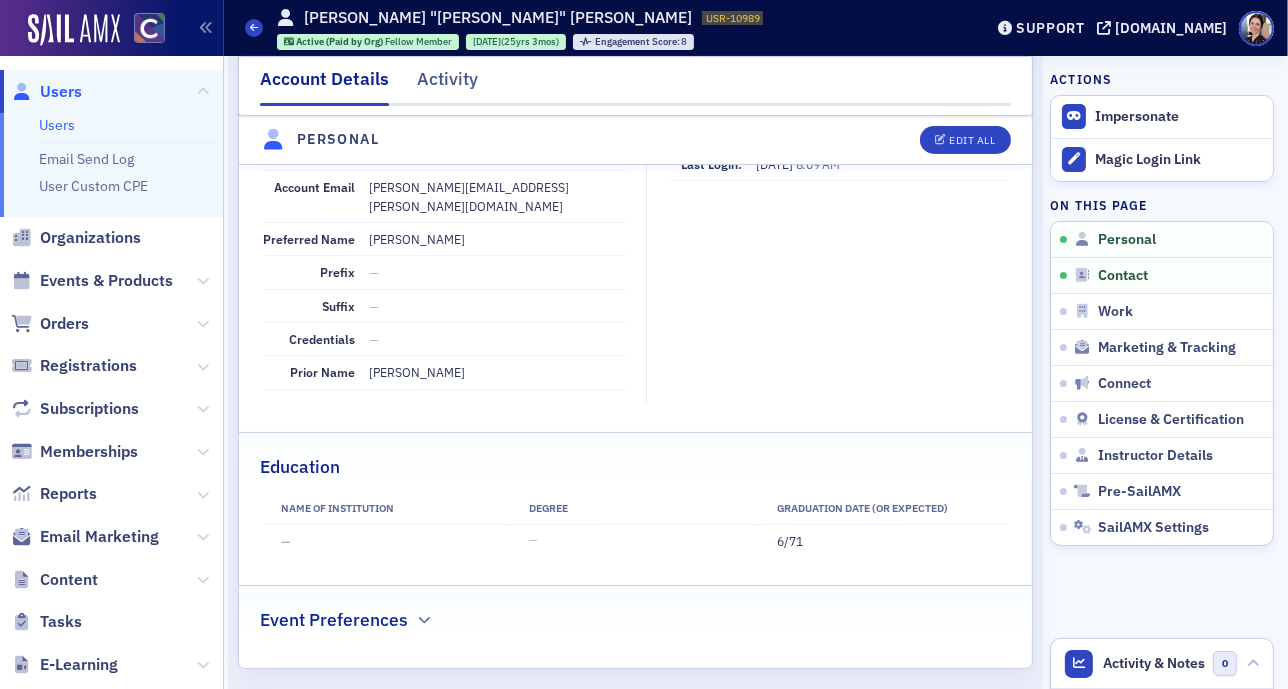 click on "Users" 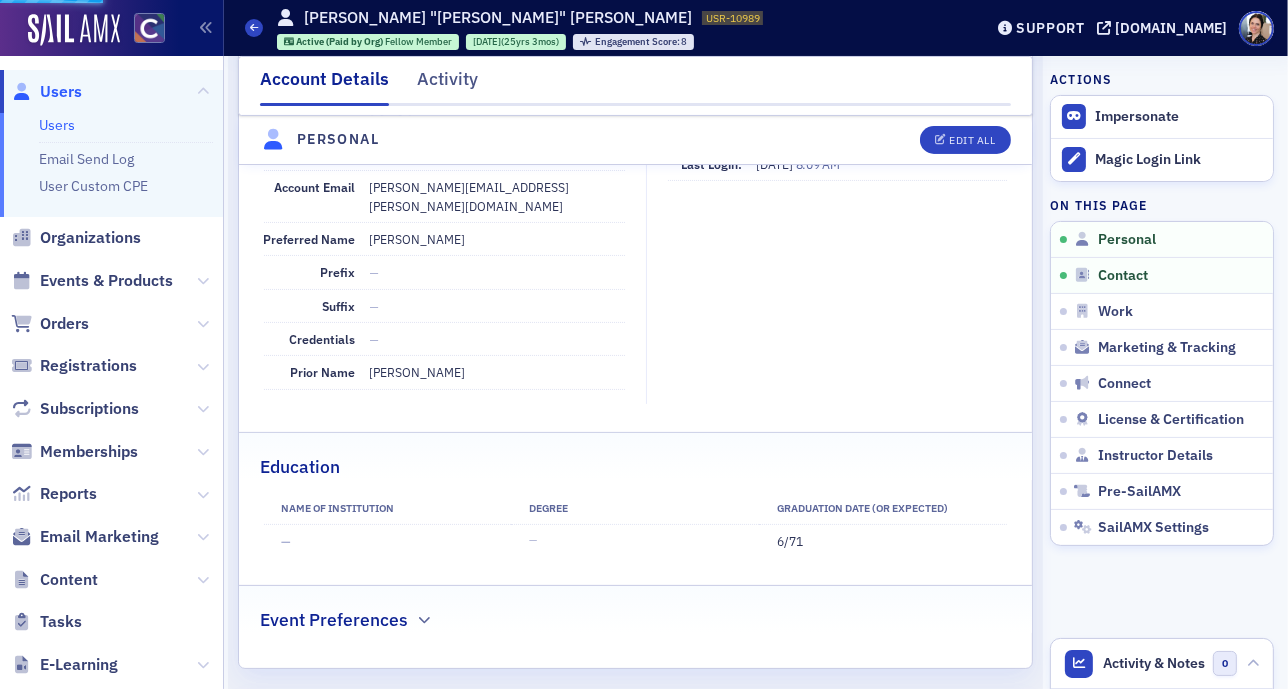 scroll, scrollTop: 0, scrollLeft: 0, axis: both 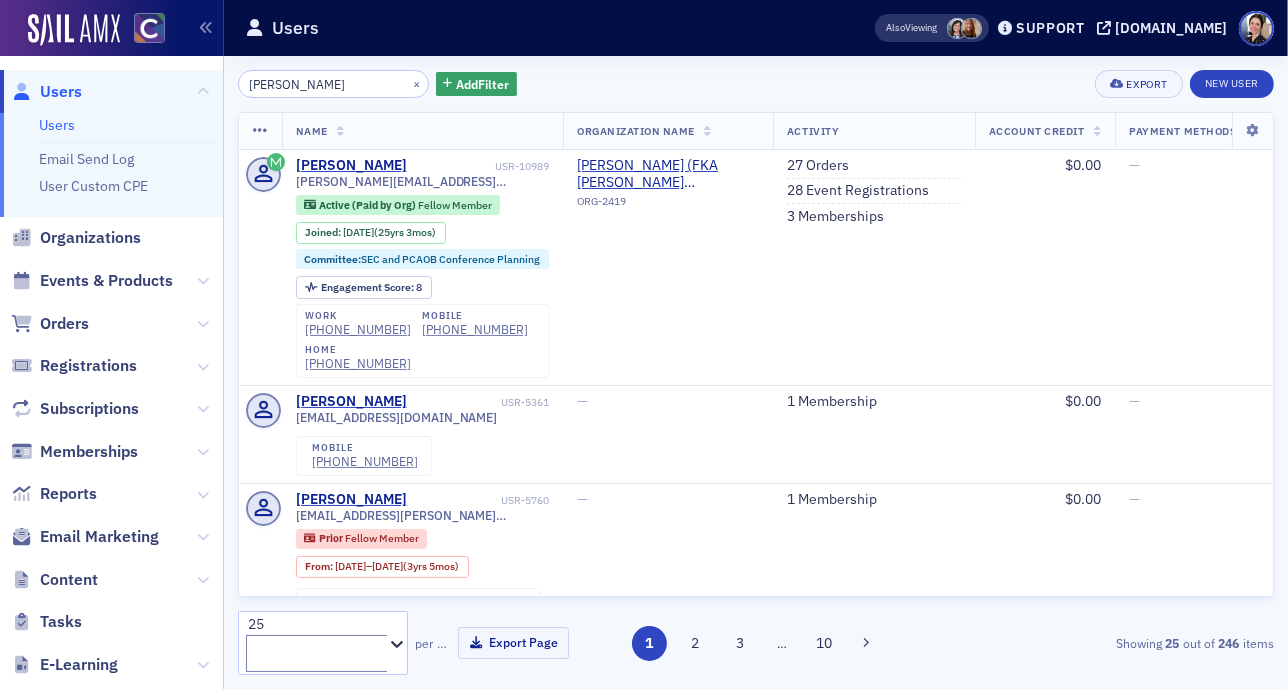 drag, startPoint x: 364, startPoint y: 86, endPoint x: 207, endPoint y: 75, distance: 157.38487 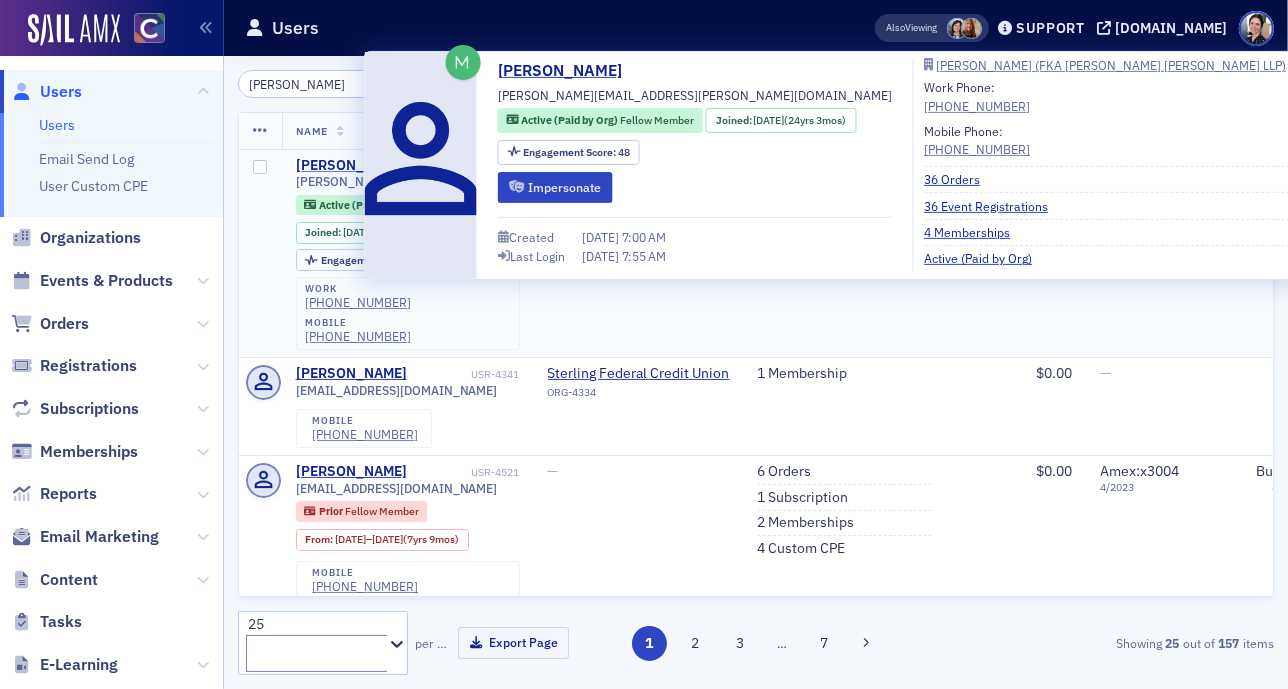 type on "[PERSON_NAME]" 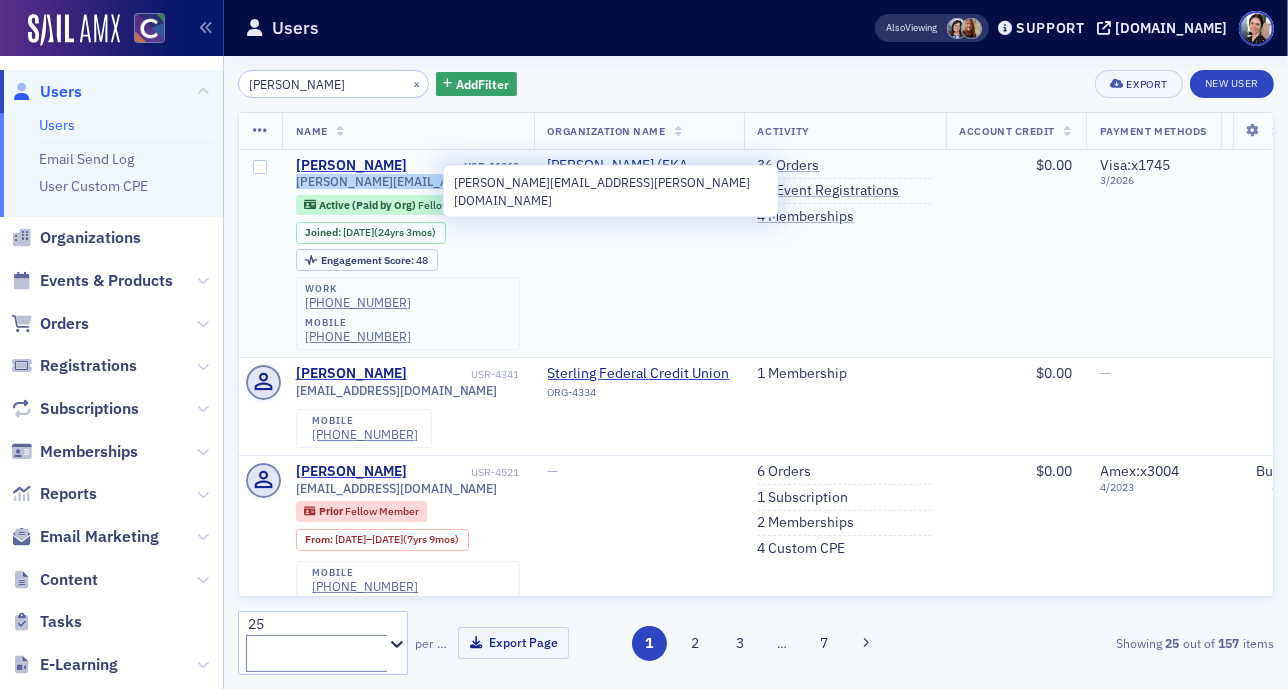 drag, startPoint x: 295, startPoint y: 185, endPoint x: 435, endPoint y: 183, distance: 140.01428 